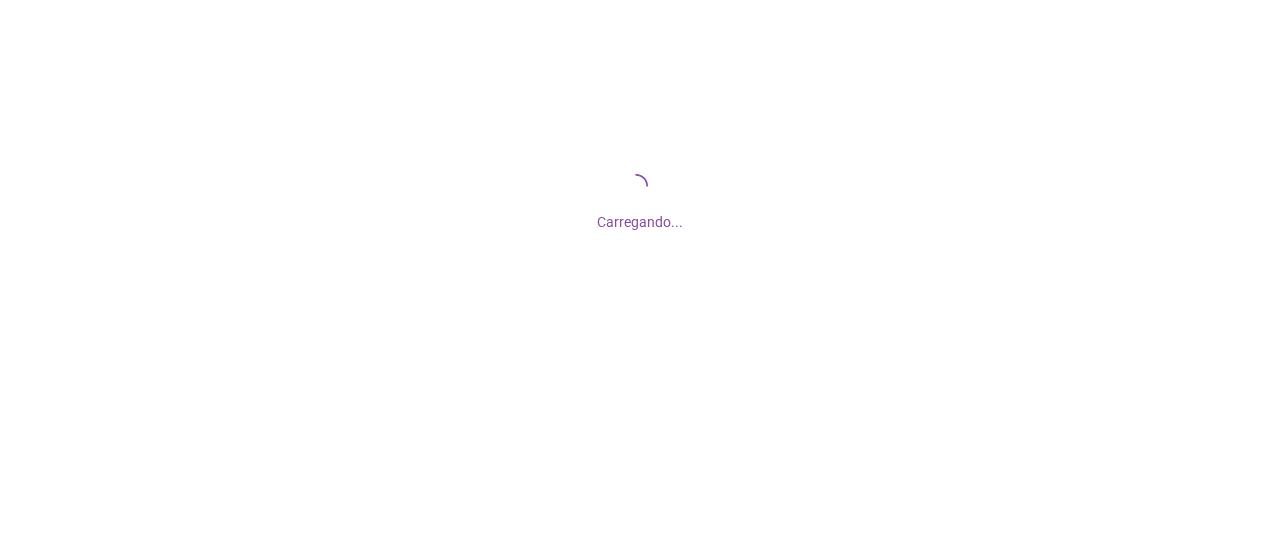 scroll, scrollTop: 0, scrollLeft: 0, axis: both 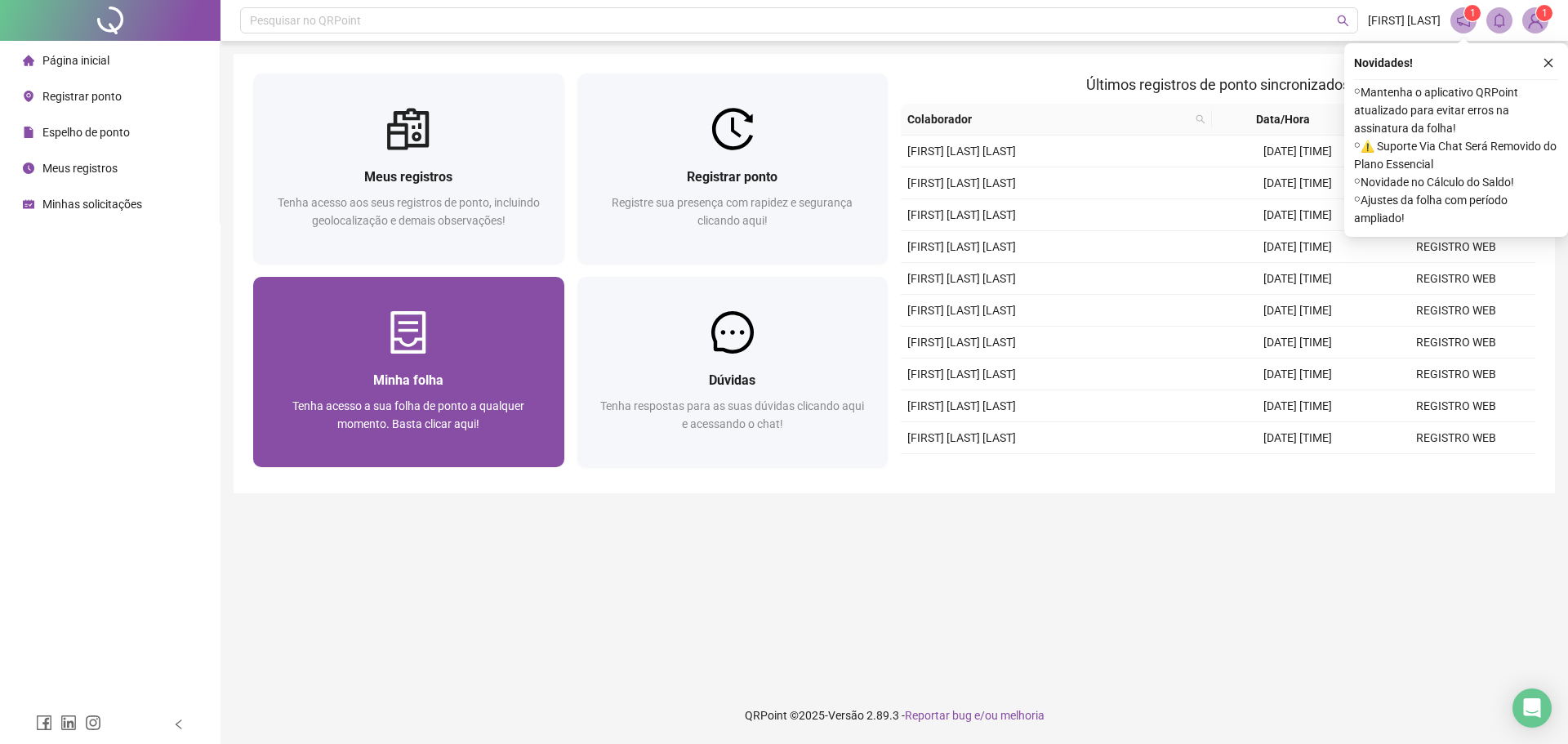 click at bounding box center (408, 332) 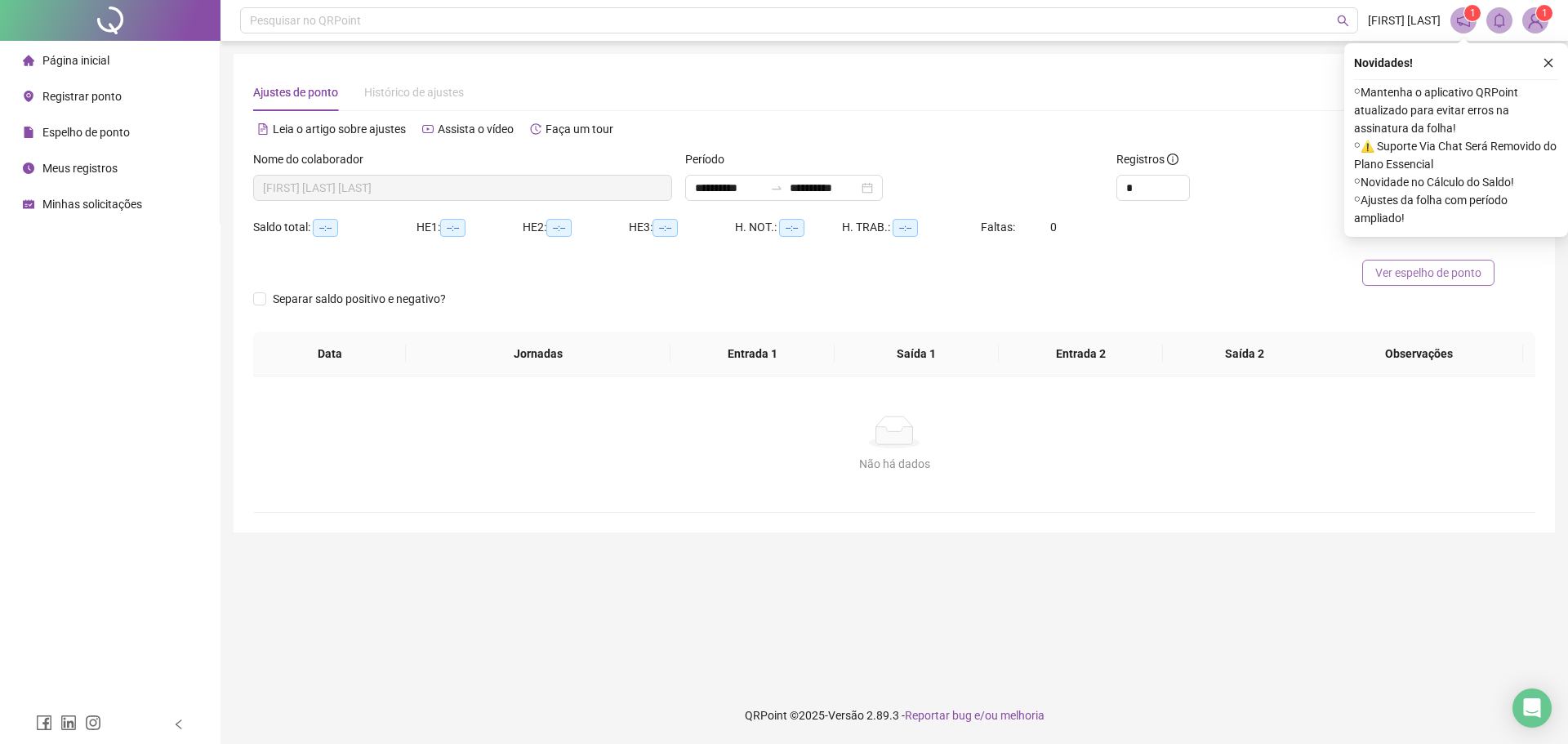 click on "Ver espelho de ponto" at bounding box center [1428, 273] 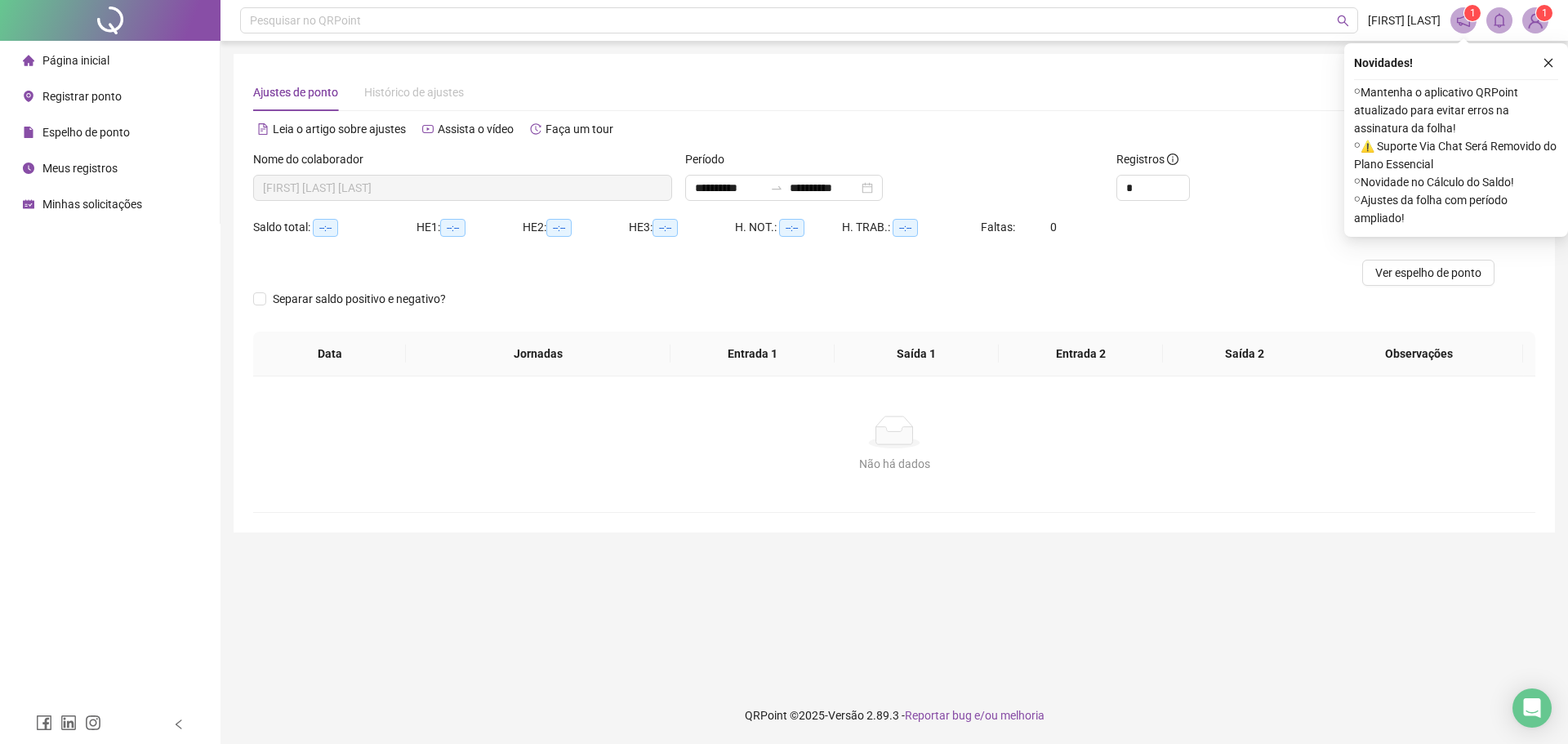 click on "Espelho de ponto" at bounding box center (86, 132) 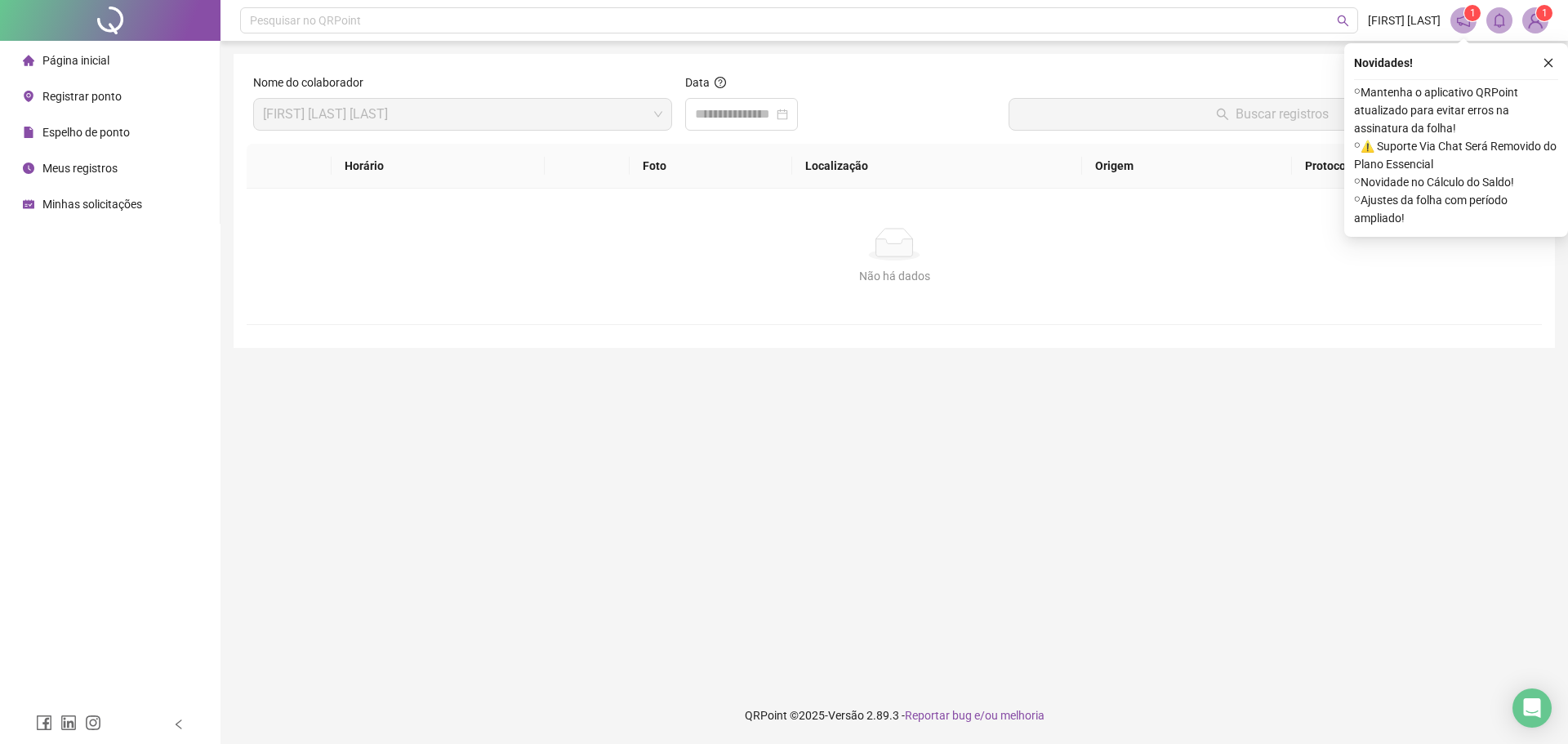 click on "Minhas solicitações" at bounding box center (92, 204) 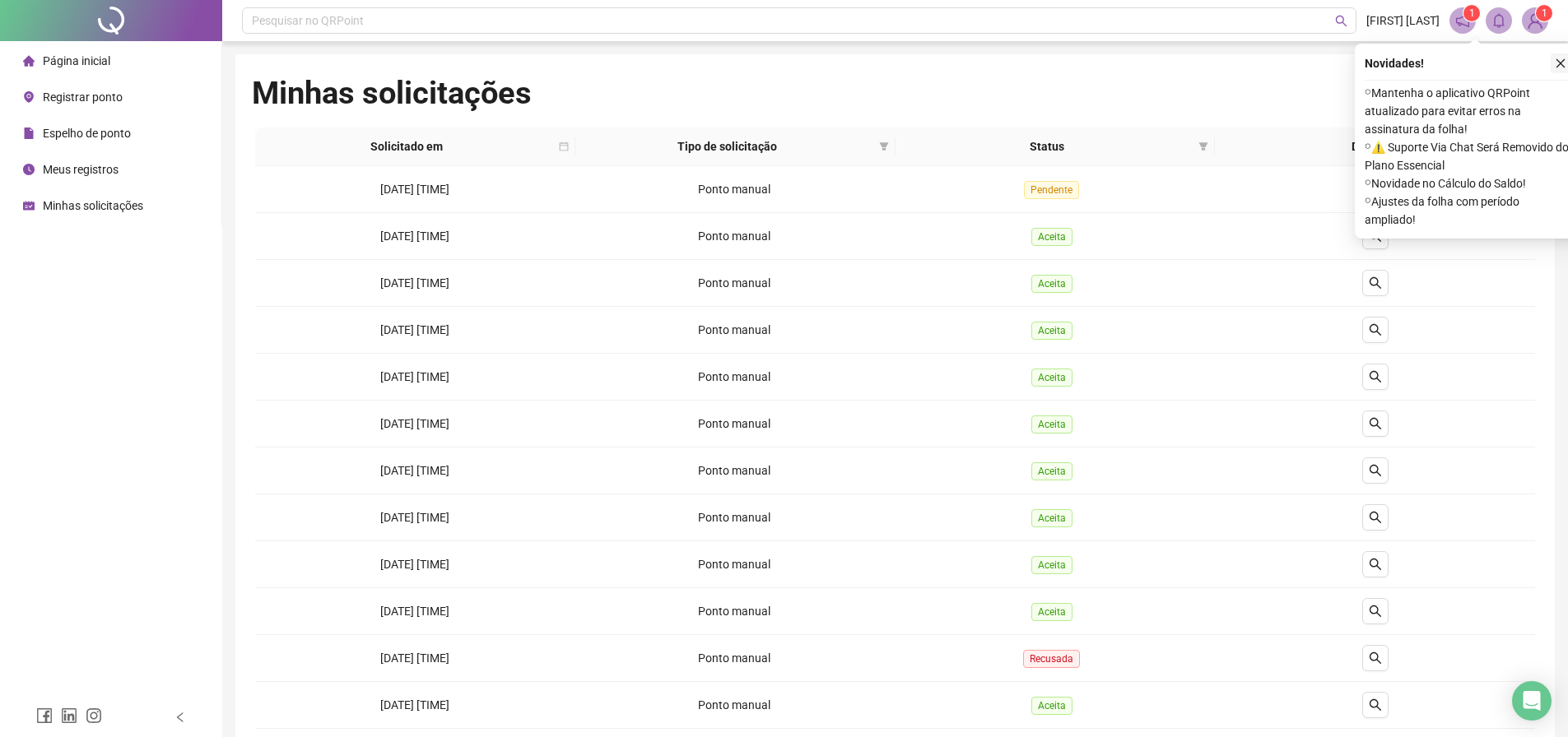 click 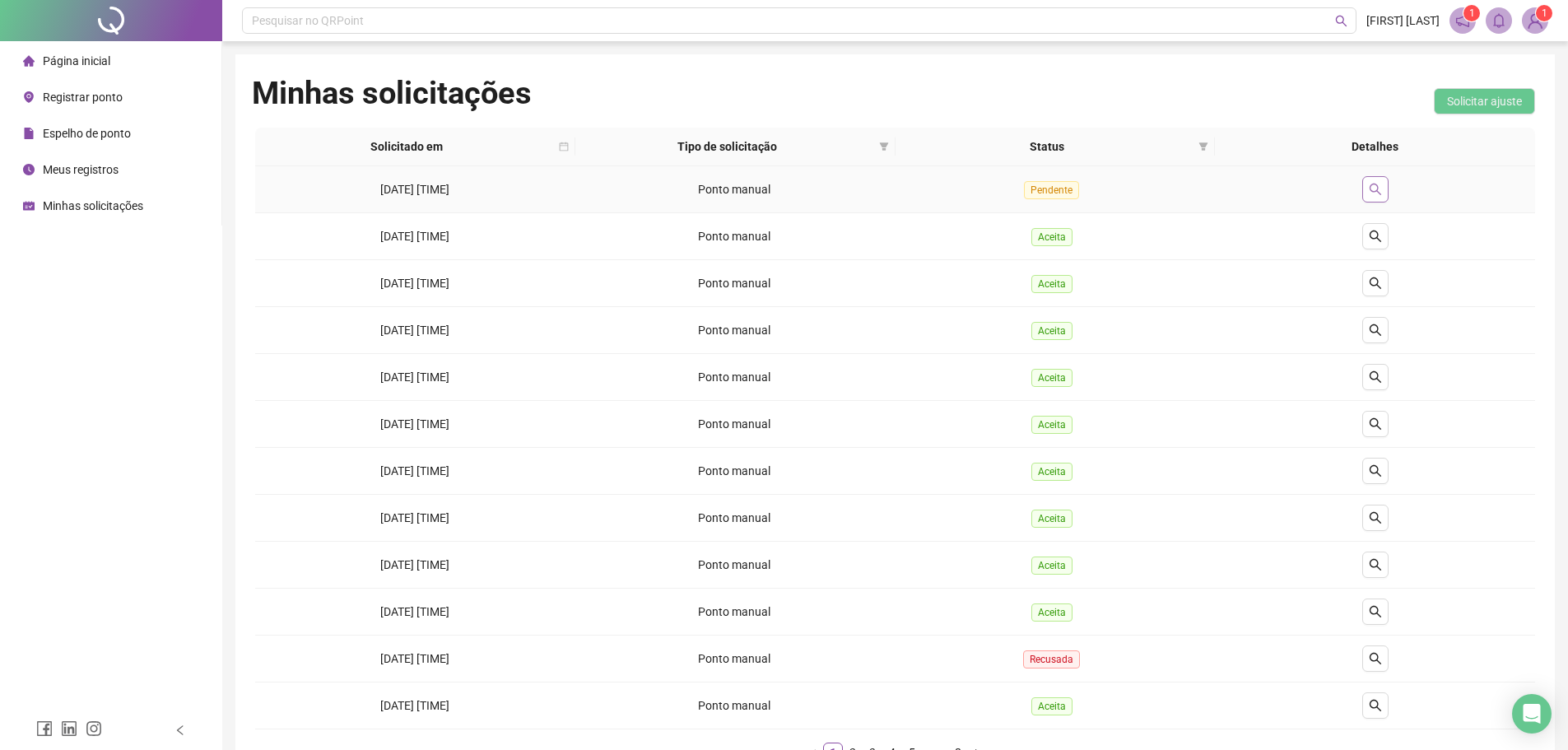 click at bounding box center (1375, 189) 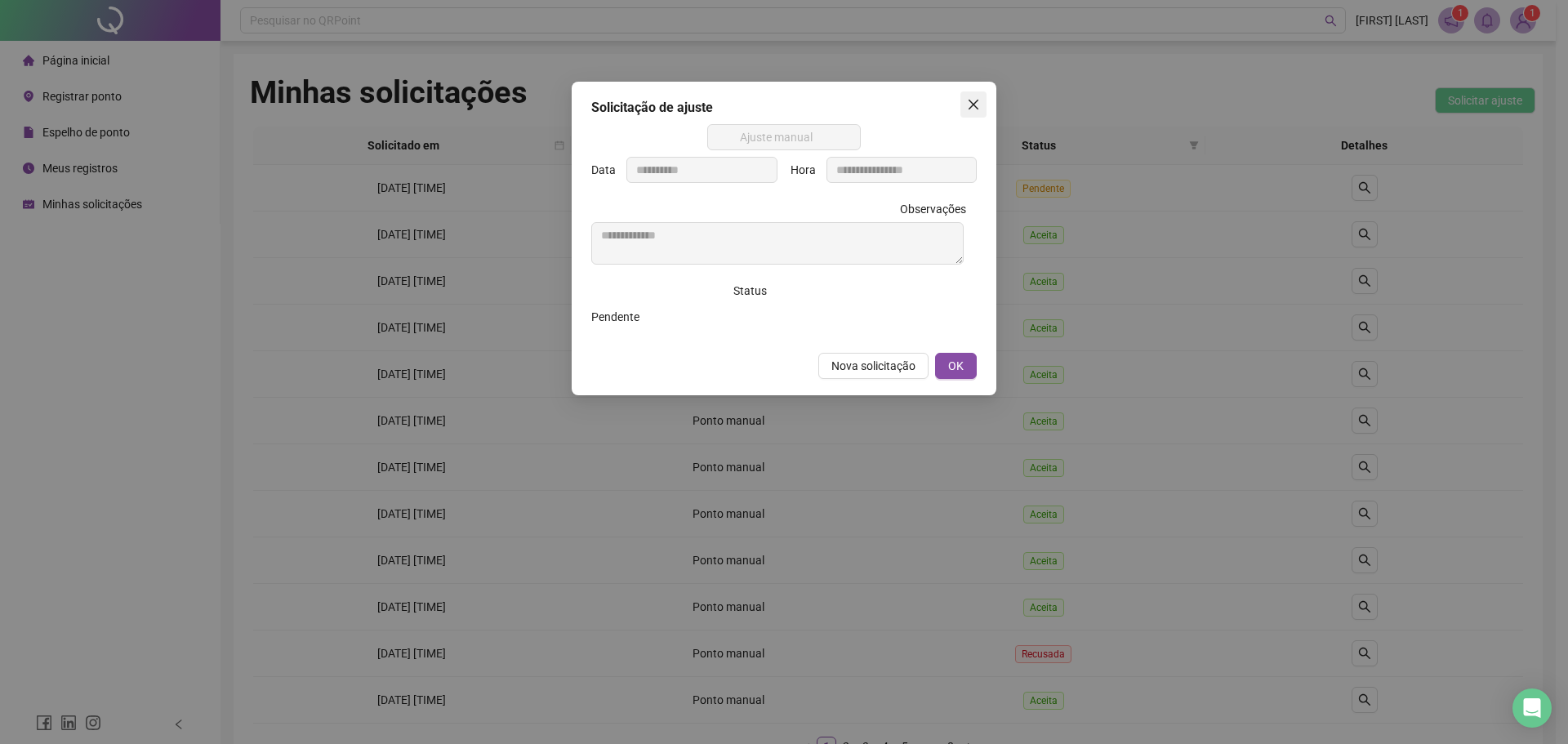 click 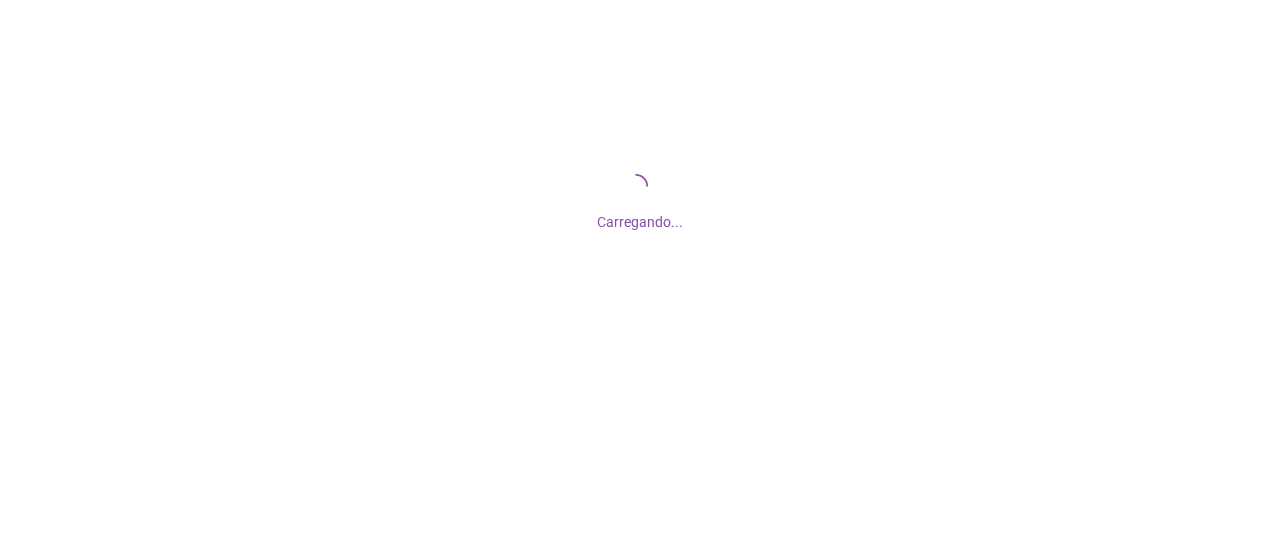 scroll, scrollTop: 0, scrollLeft: 0, axis: both 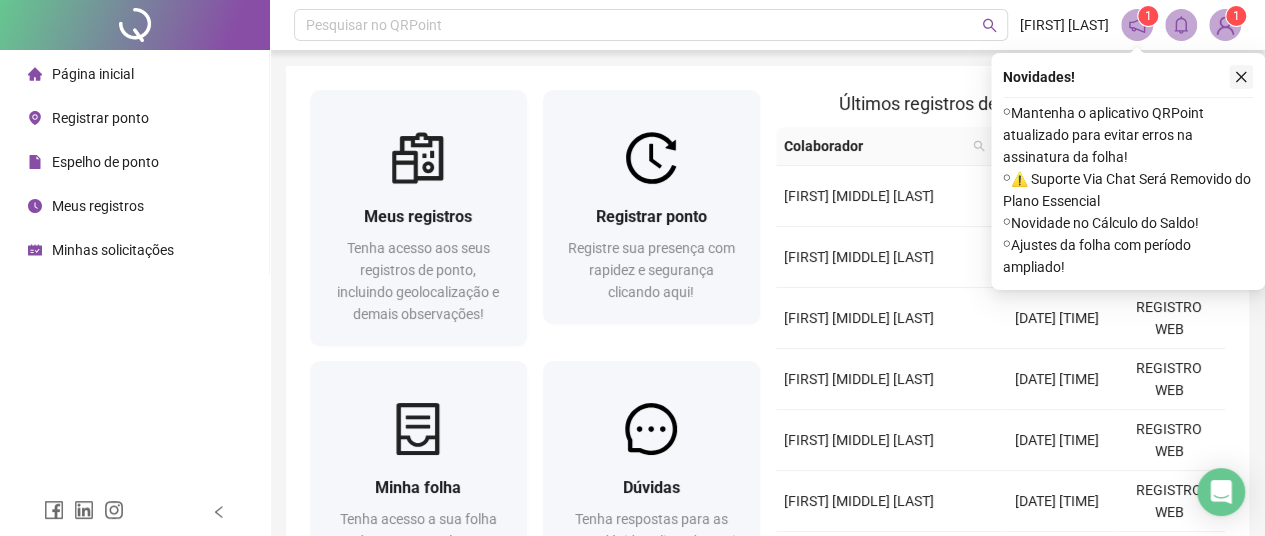click on "Novidades !" at bounding box center (1128, 77) 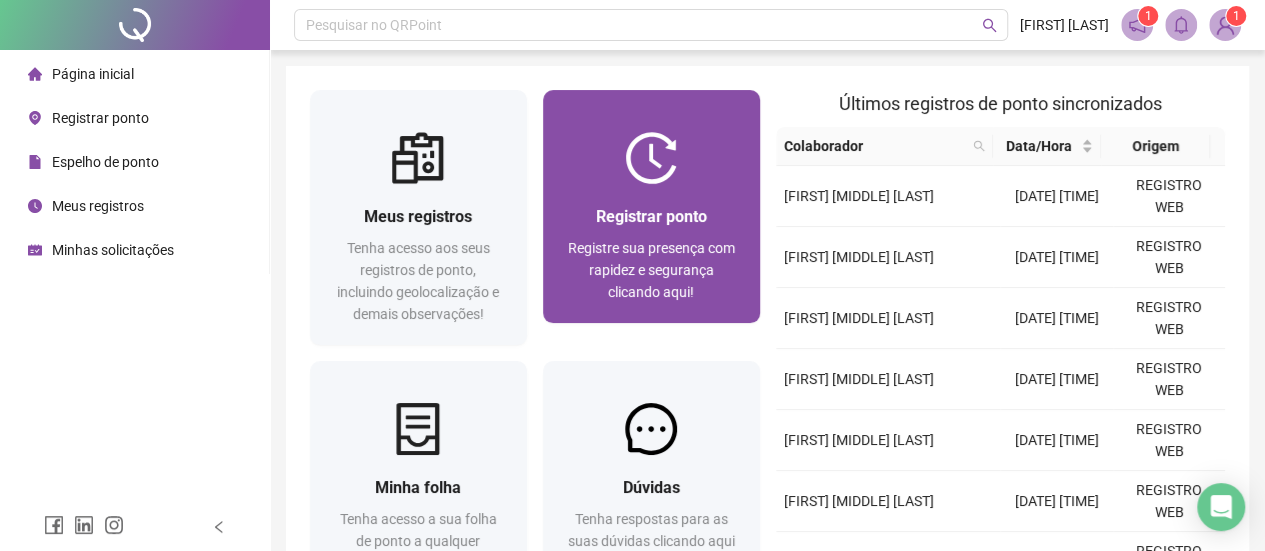 click on "Registrar ponto Registre sua presença com rapidez e segurança clicando aqui!" at bounding box center (651, 253) 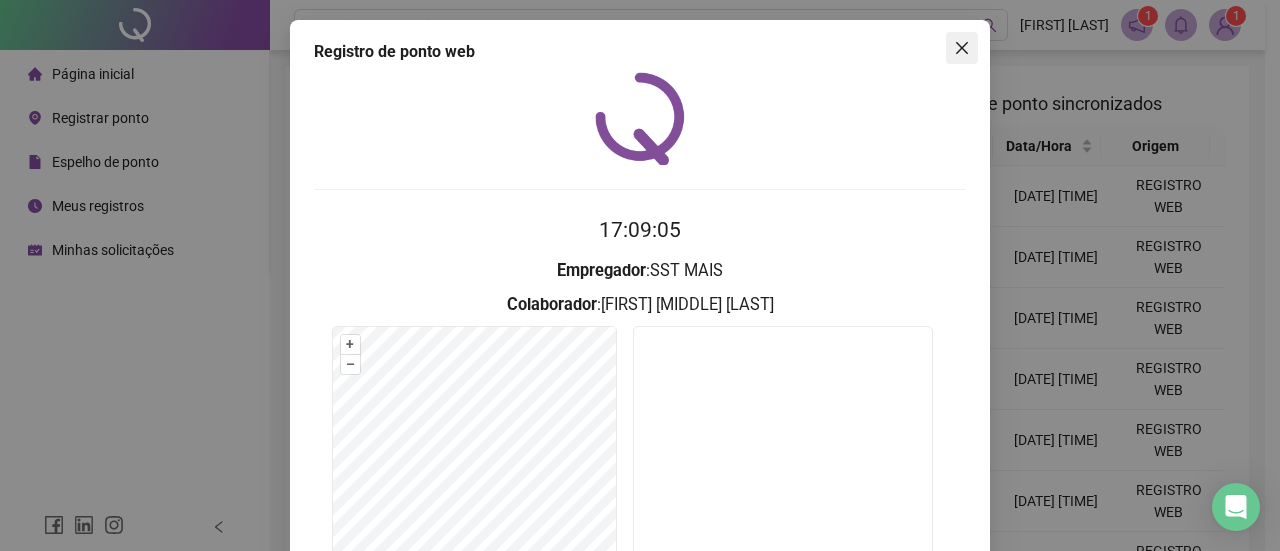 click at bounding box center [962, 48] 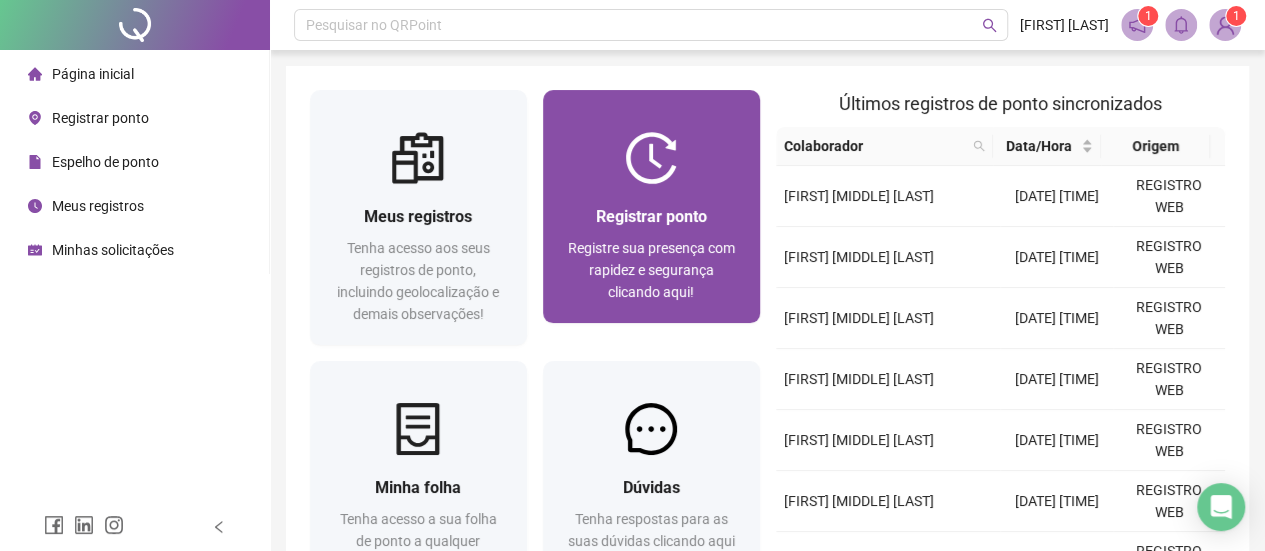click on "Registrar ponto Registre sua presença com rapidez e segurança clicando aqui!" at bounding box center (651, 253) 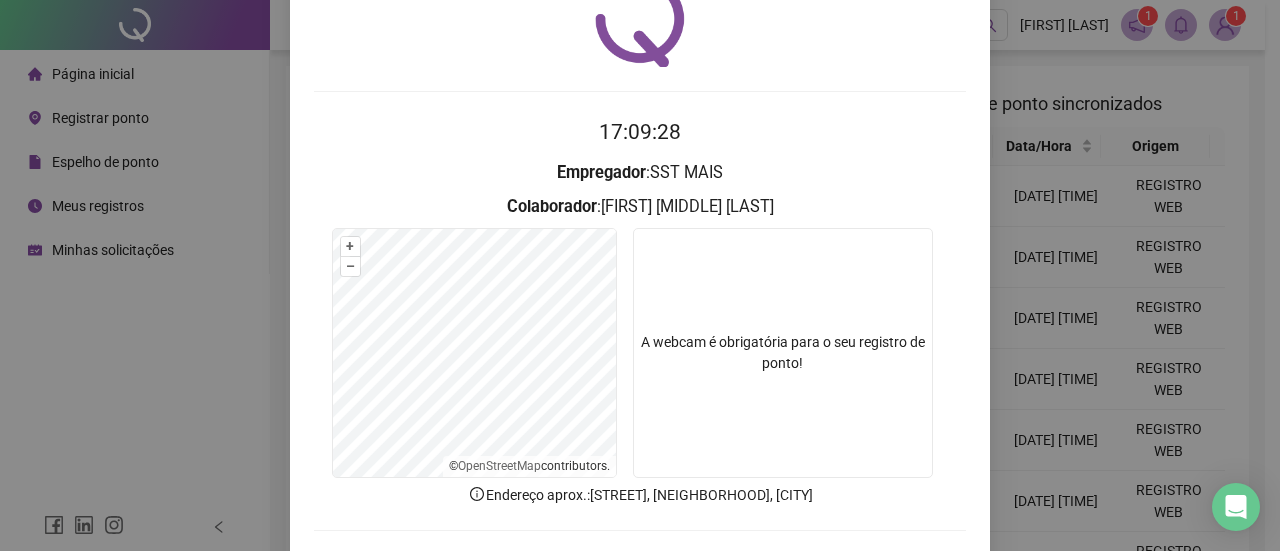 scroll, scrollTop: 184, scrollLeft: 0, axis: vertical 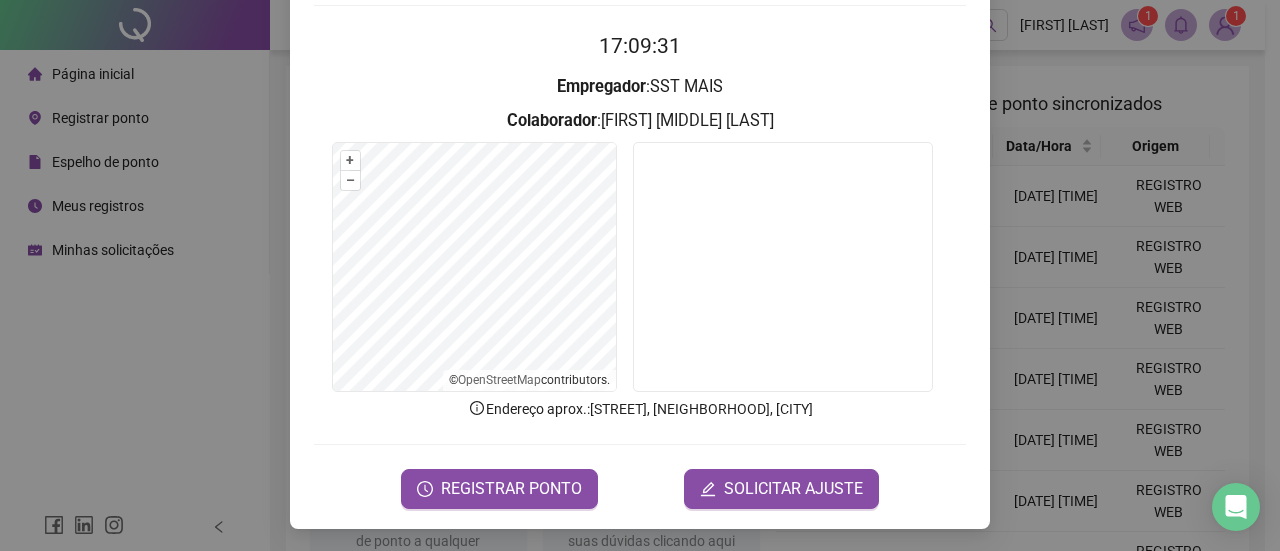 drag, startPoint x: 1238, startPoint y: 131, endPoint x: 1216, endPoint y: 158, distance: 34.828148 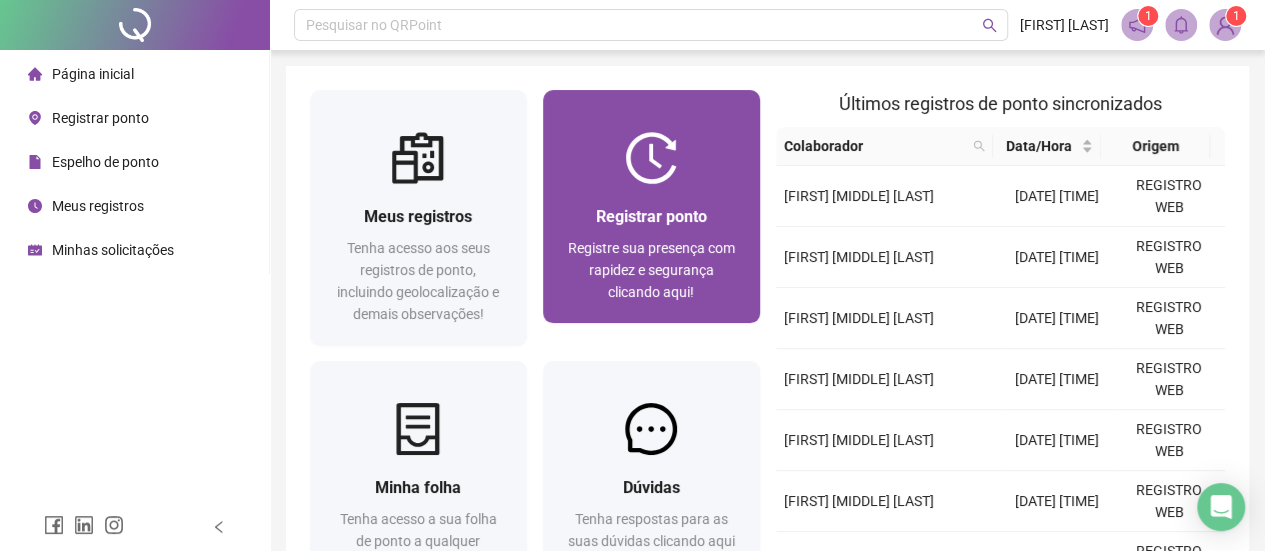 click on "Registre sua presença com rapidez e segurança clicando aqui!" at bounding box center [651, 270] 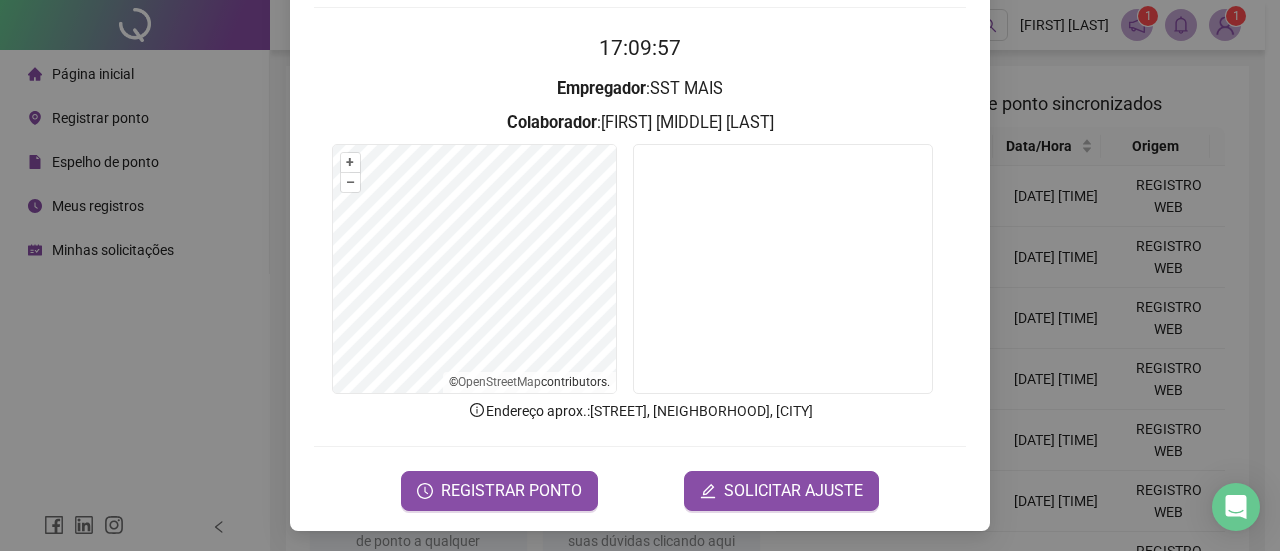 scroll, scrollTop: 184, scrollLeft: 0, axis: vertical 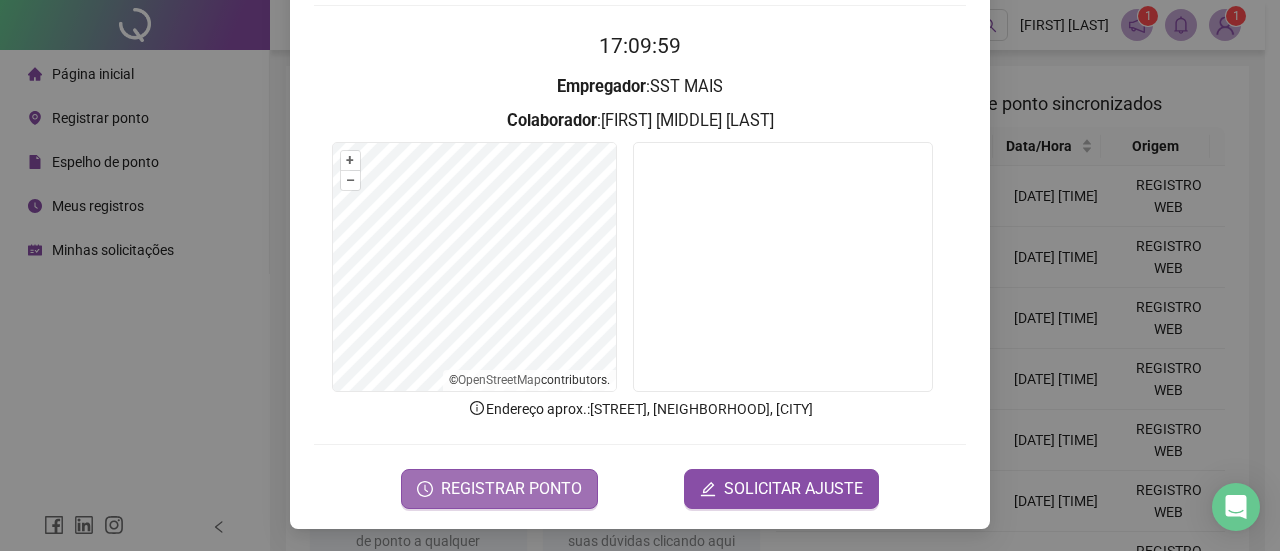 click on "REGISTRAR PONTO" at bounding box center [511, 489] 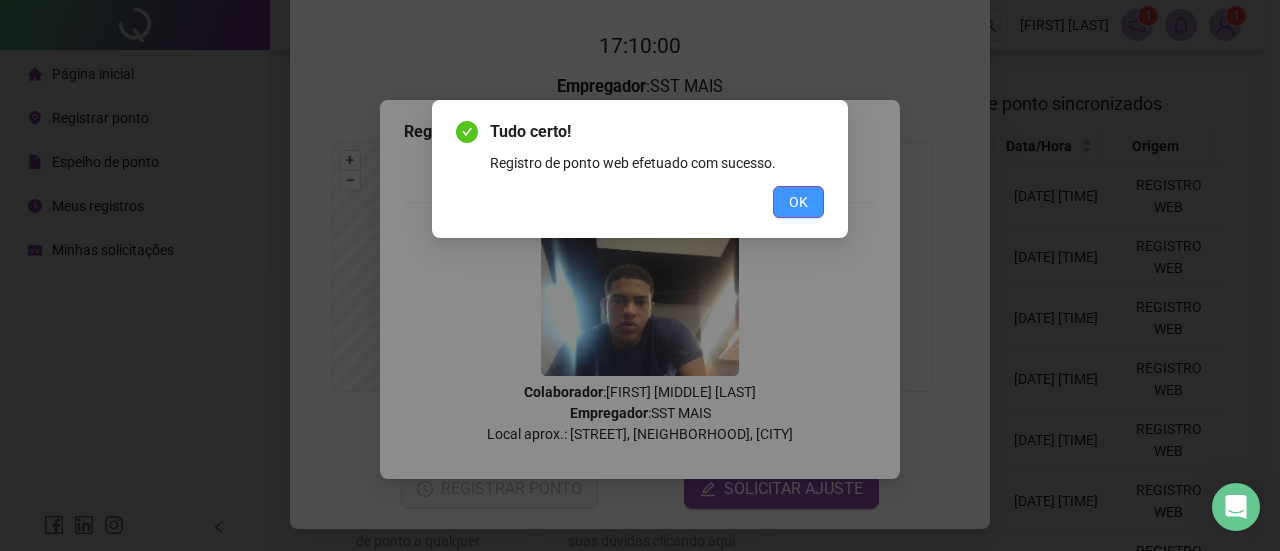 click on "OK" at bounding box center (798, 202) 